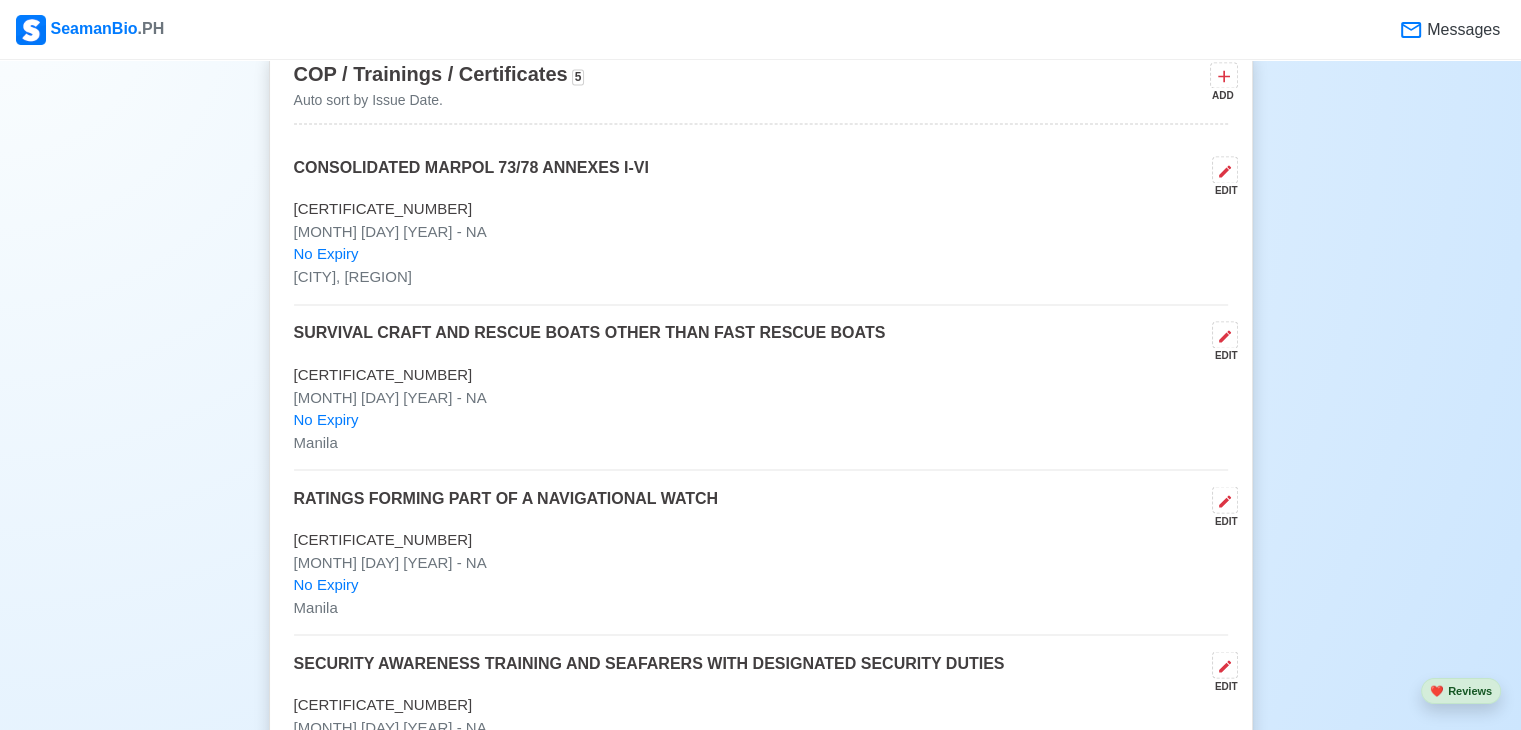 scroll, scrollTop: 3400, scrollLeft: 0, axis: vertical 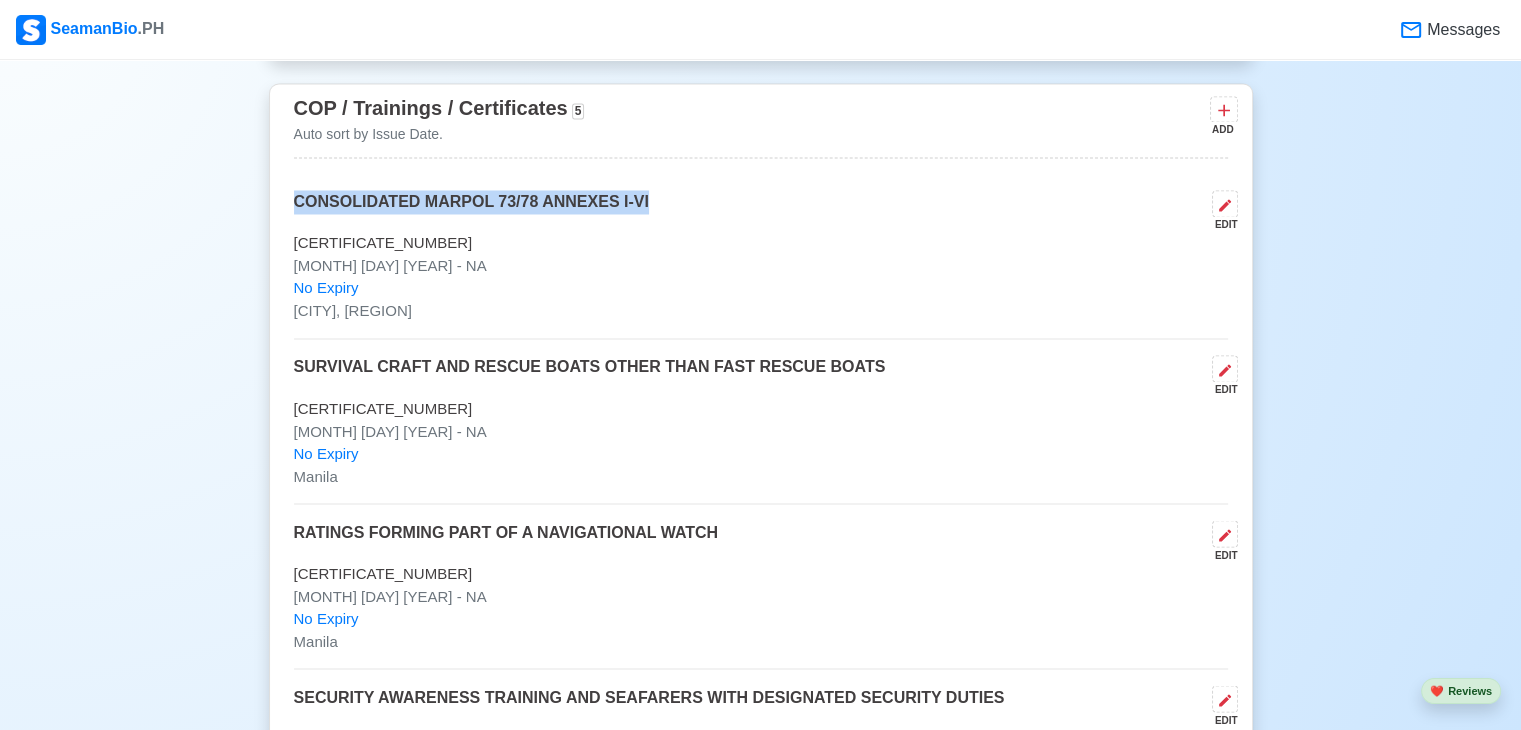 drag, startPoint x: 700, startPoint y: 207, endPoint x: 283, endPoint y: 206, distance: 417.0012 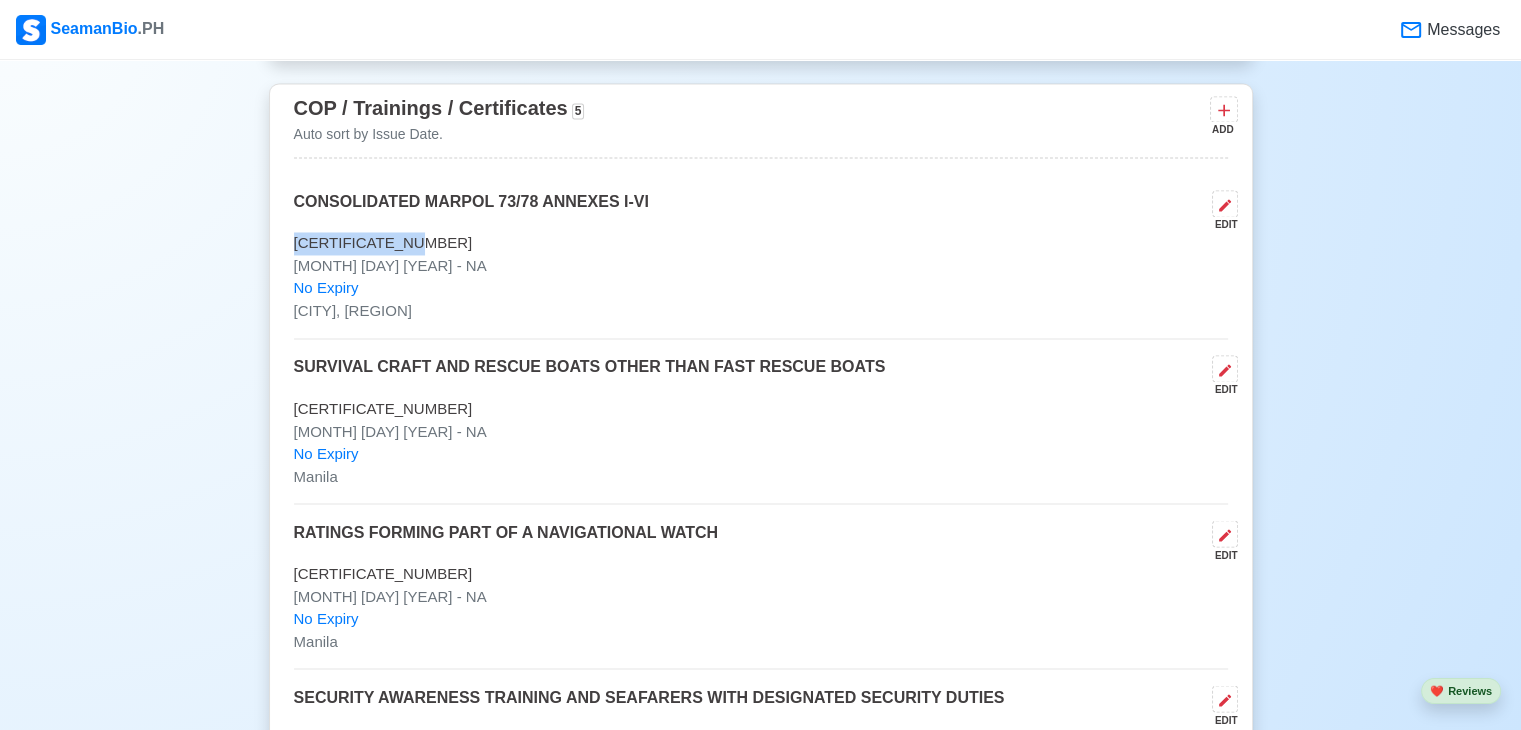 drag, startPoint x: 292, startPoint y: 235, endPoint x: 432, endPoint y: 244, distance: 140.28899 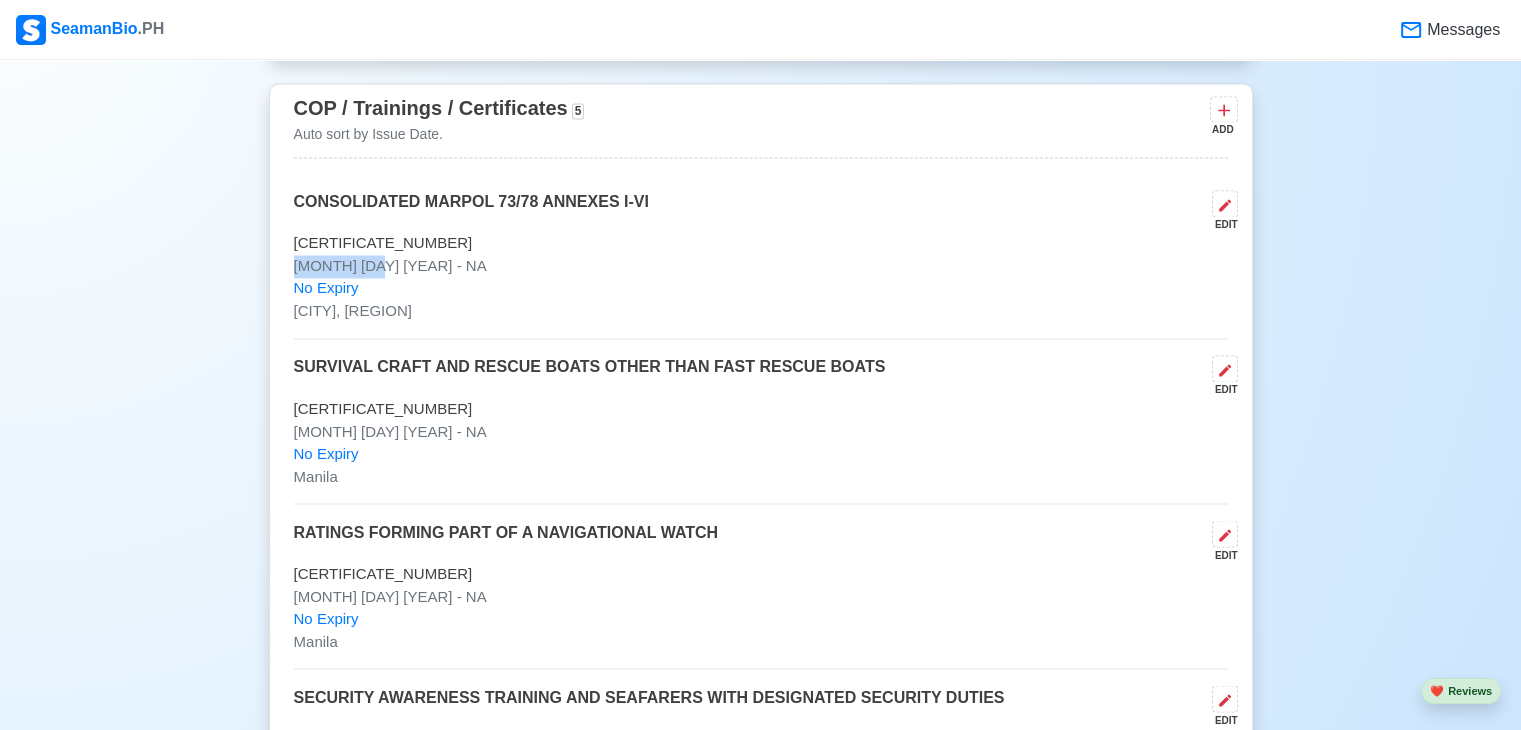 drag, startPoint x: 296, startPoint y: 261, endPoint x: 372, endPoint y: 264, distance: 76.05919 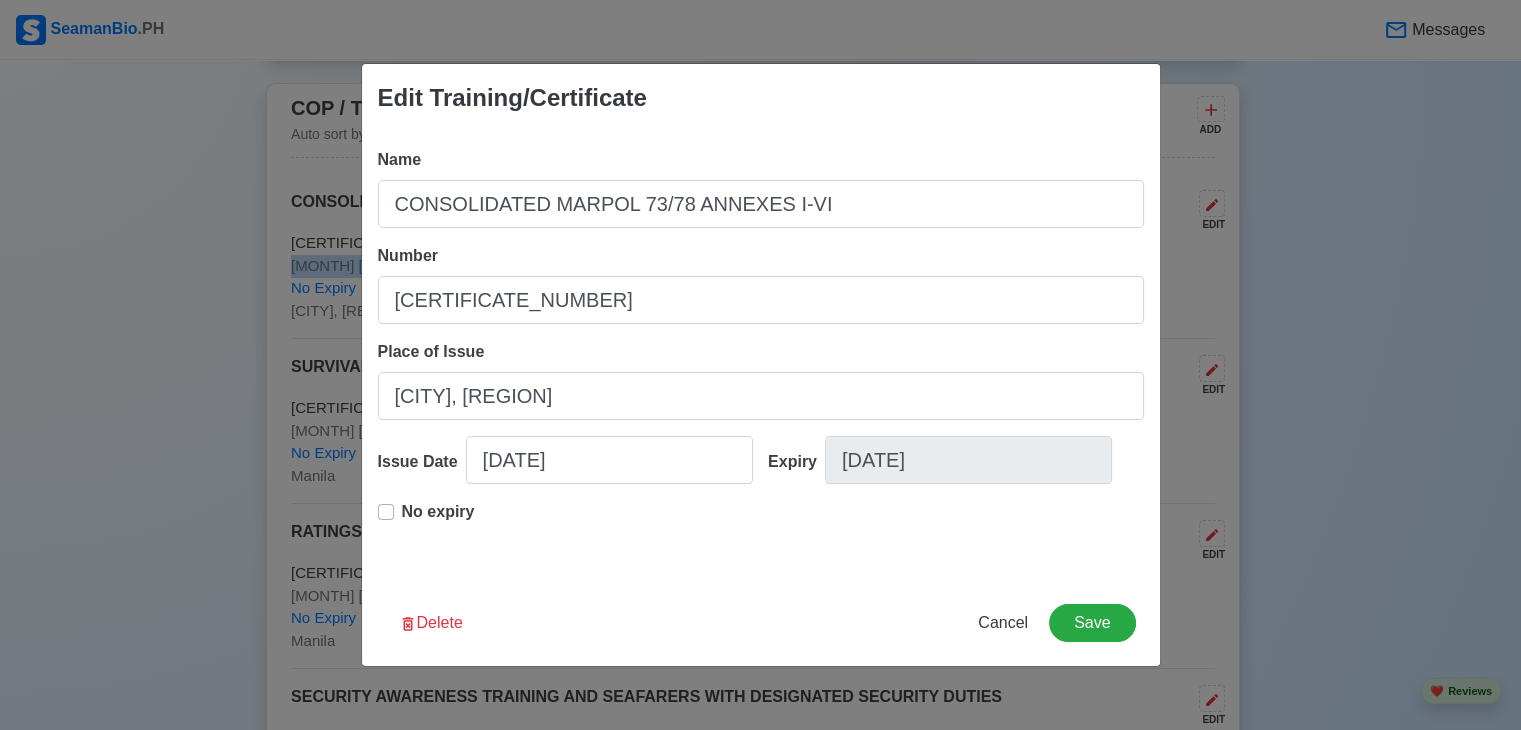 copy on "[MONTH] [DAY] [YEAR]" 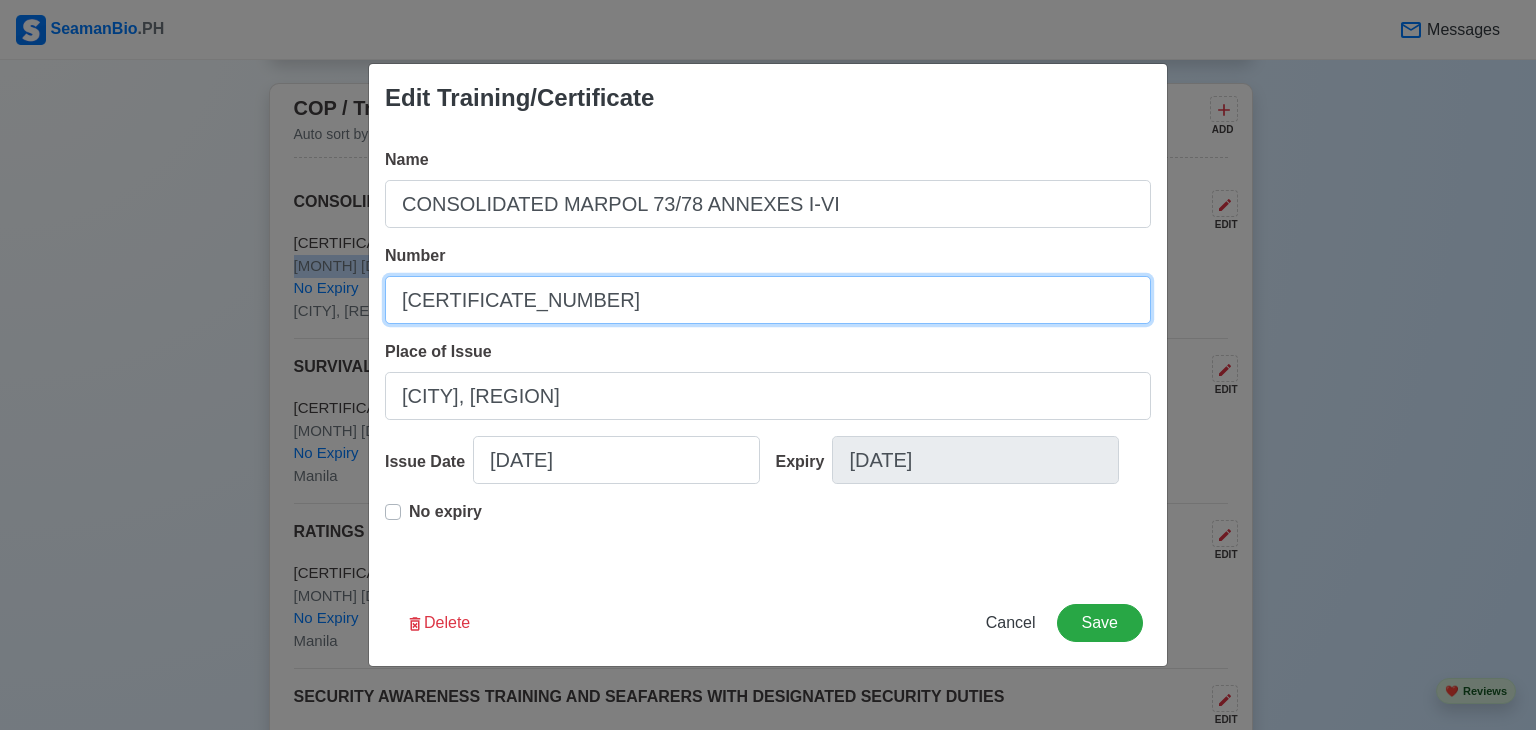 click on "[CERTIFICATE_NUMBER]" at bounding box center [768, 300] 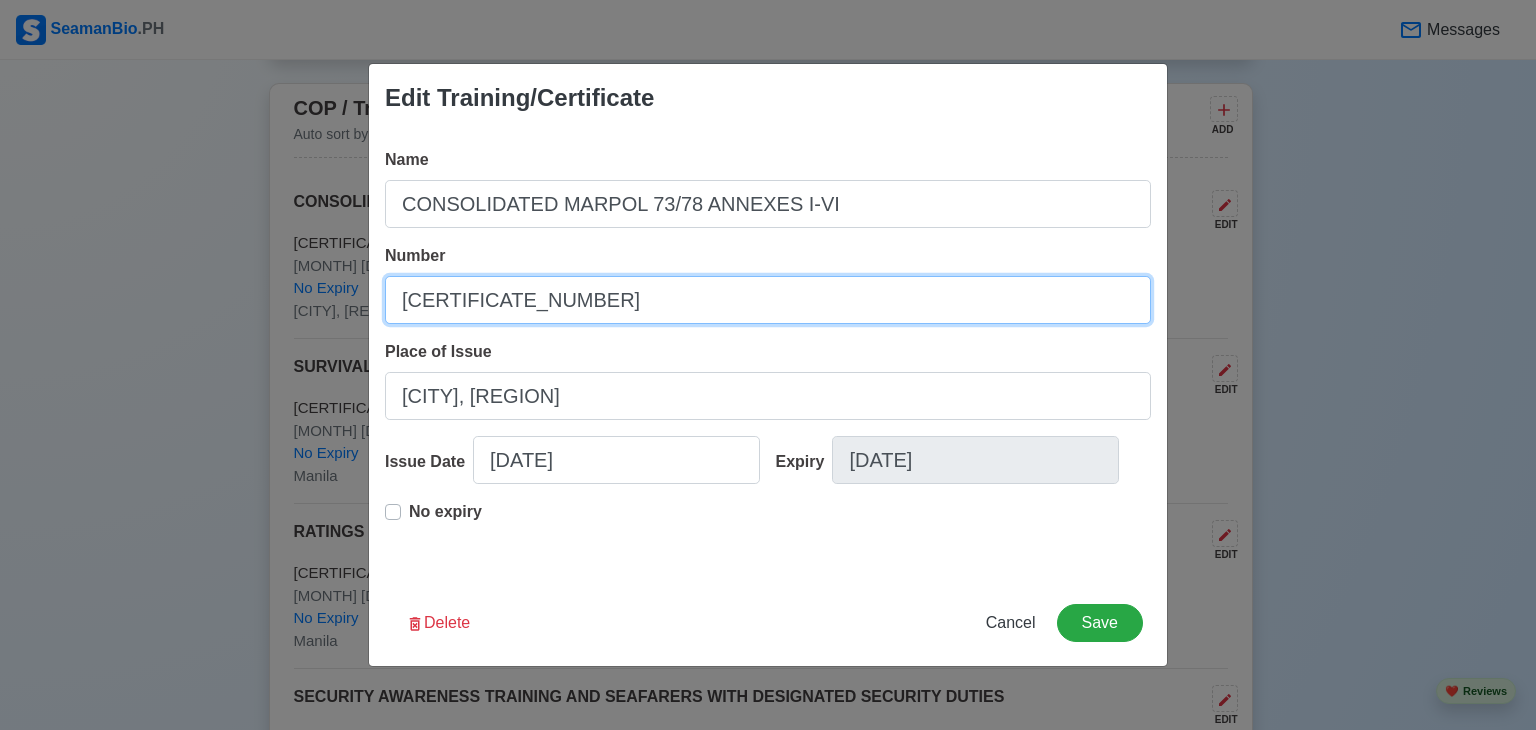 click on "[CERTIFICATE_NUMBER]" at bounding box center [768, 300] 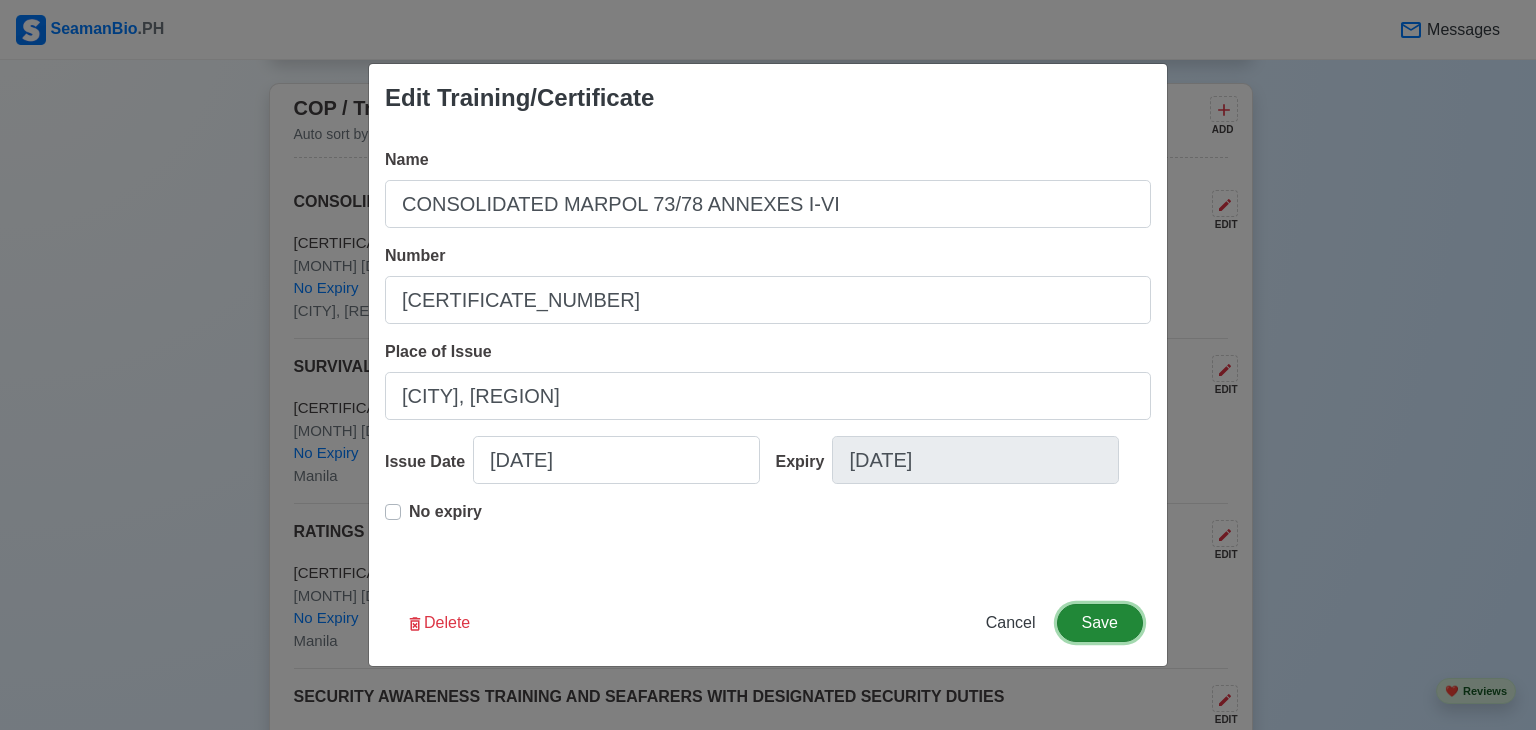 click on "Save" at bounding box center [1100, 623] 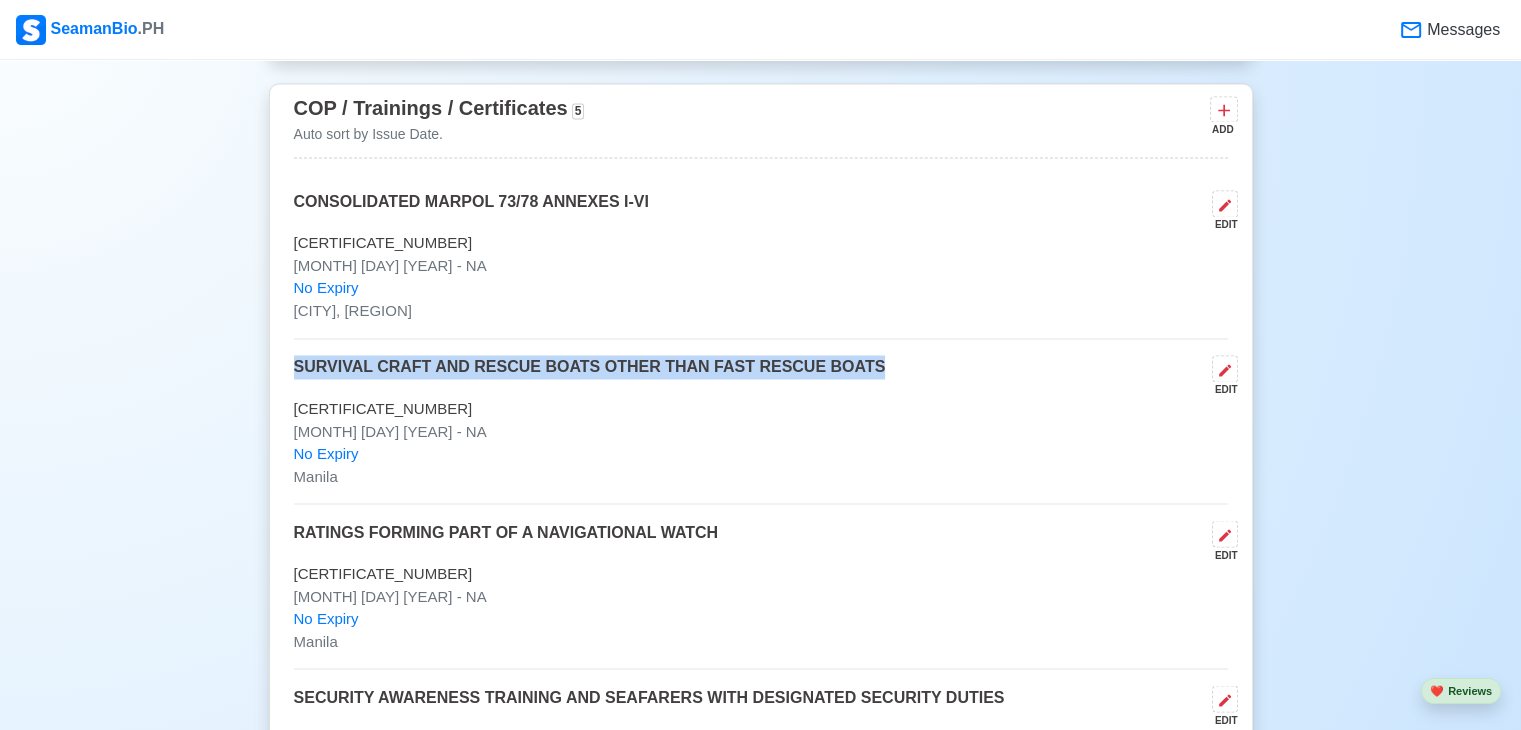 drag, startPoint x: 293, startPoint y: 361, endPoint x: 851, endPoint y: 369, distance: 558.0574 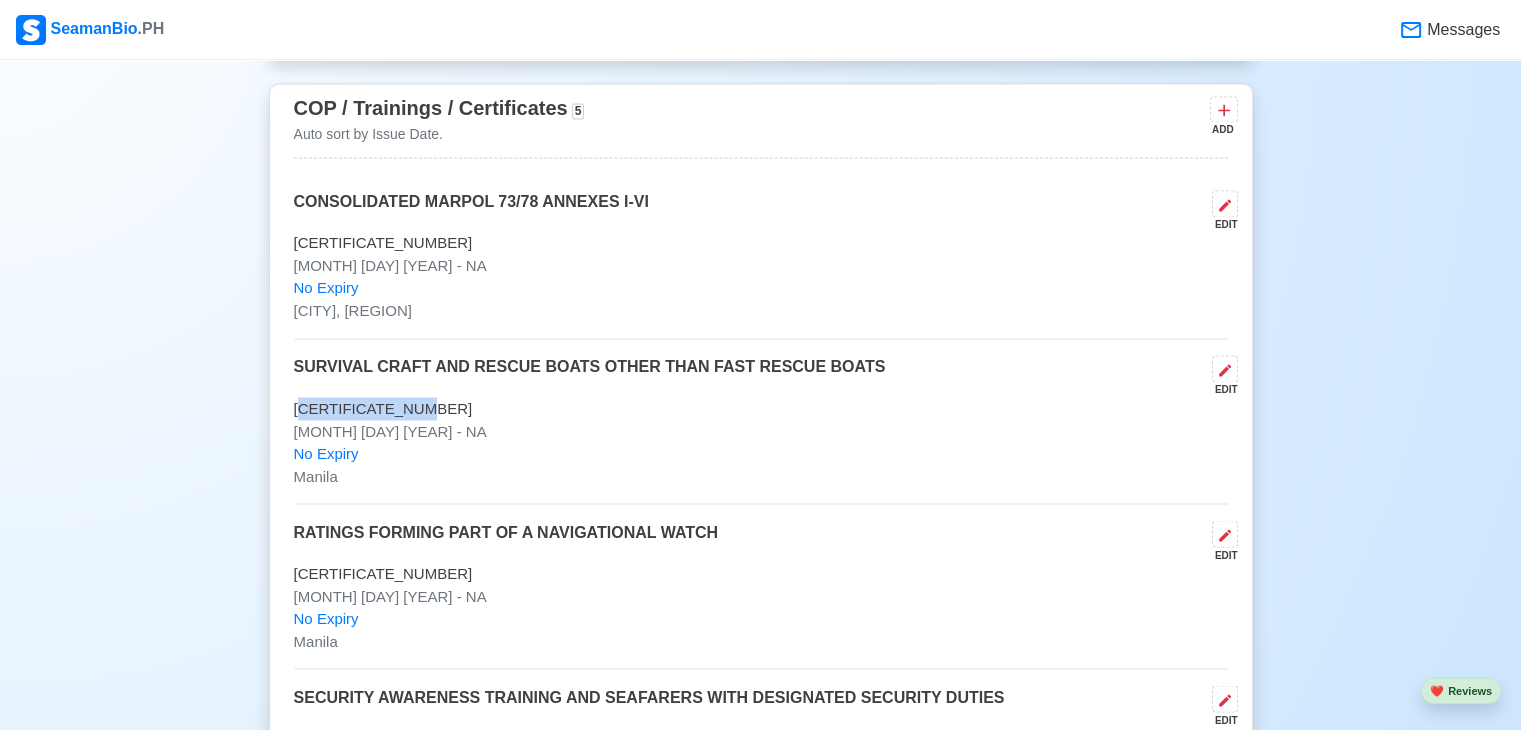 drag, startPoint x: 298, startPoint y: 407, endPoint x: 434, endPoint y: 403, distance: 136.0588 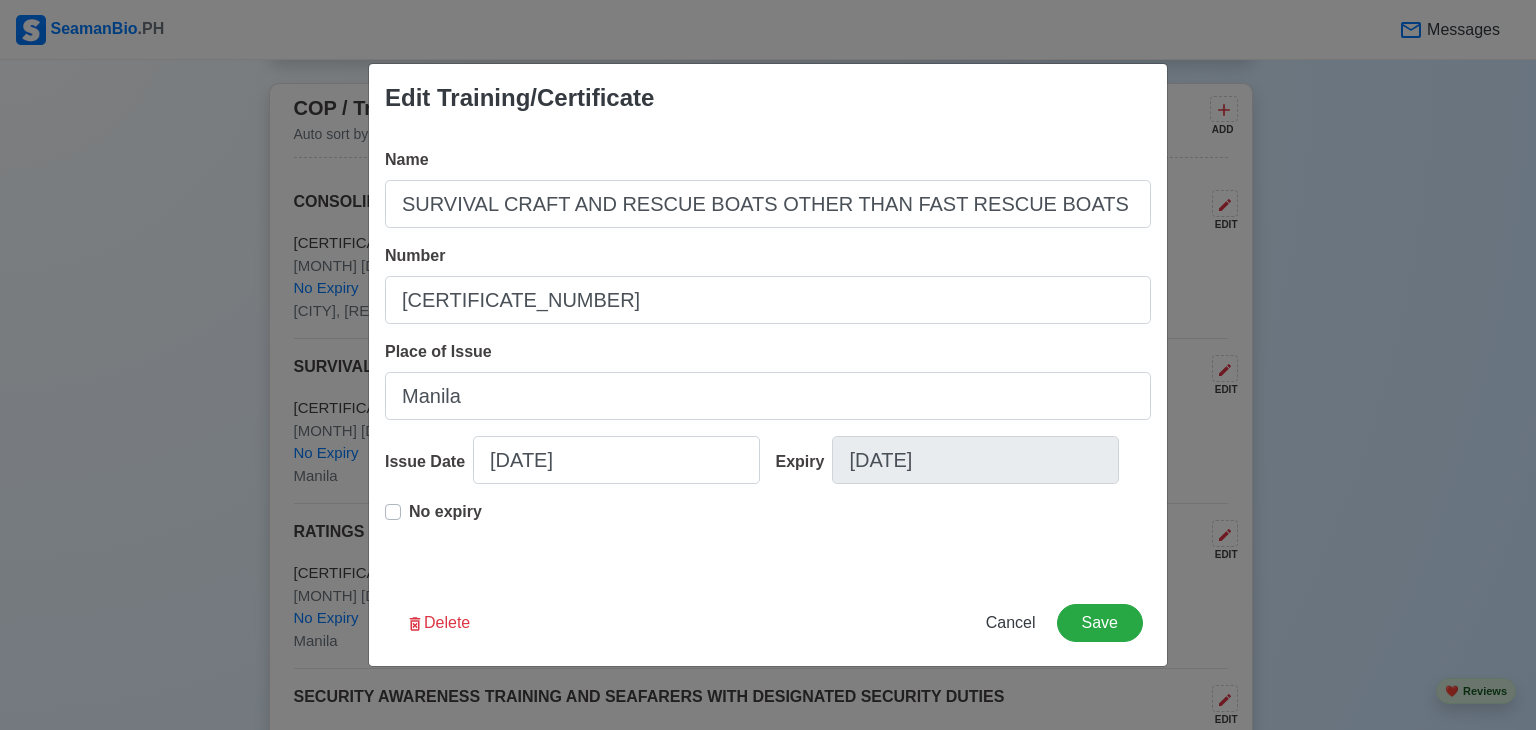 click on "Edit Training/Certificate Name SURVIVAL CRAFT AND RESCUE BOATS OTHER THAN FAST RESCUE BOATS Number [CERTIFICATE_NUMBER] Place of Issue [CITY] Issue Date [DATE] Expiry [DATE] No expiry  Delete Cancel Save" at bounding box center (768, 365) 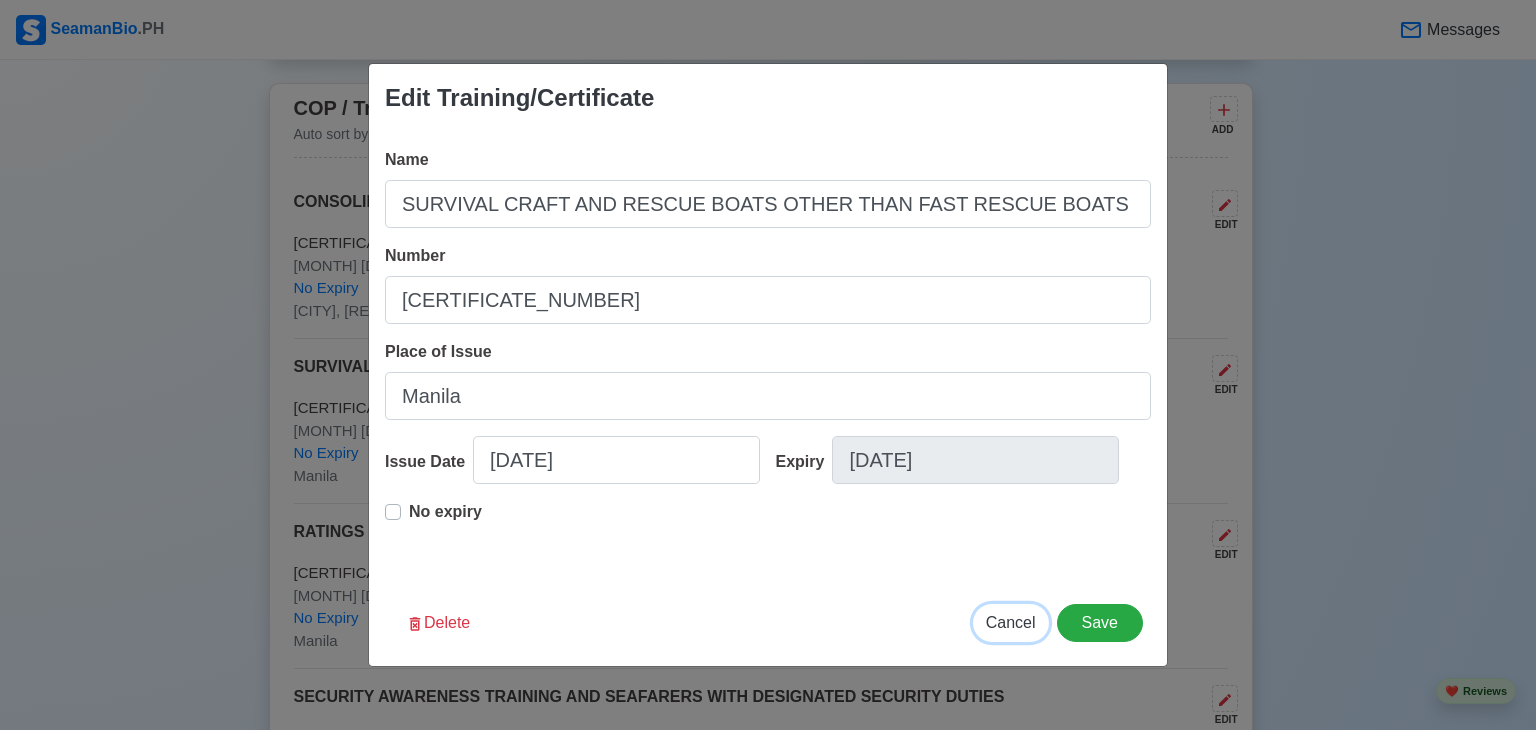 click on "Cancel" at bounding box center [1011, 622] 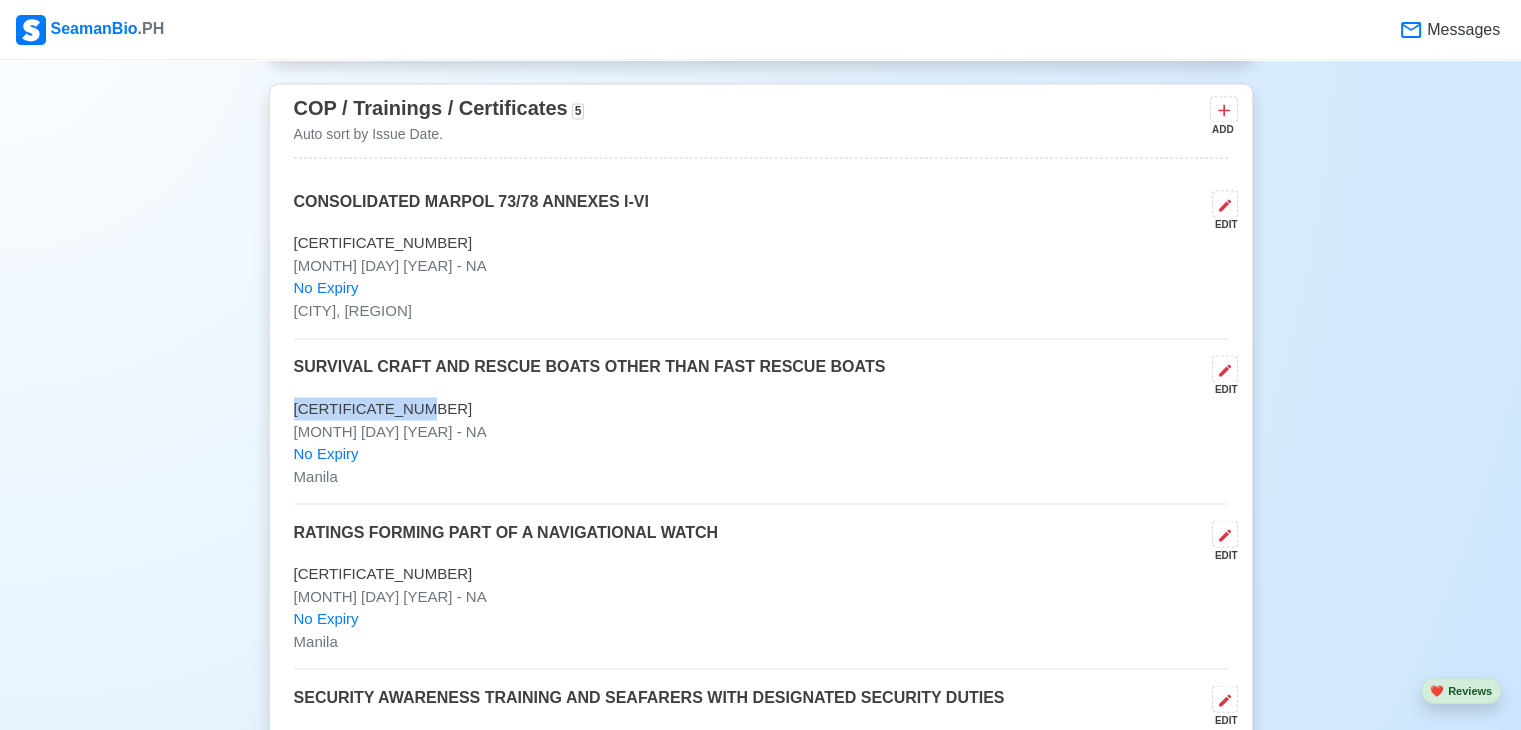 drag, startPoint x: 415, startPoint y: 401, endPoint x: 285, endPoint y: 395, distance: 130.13838 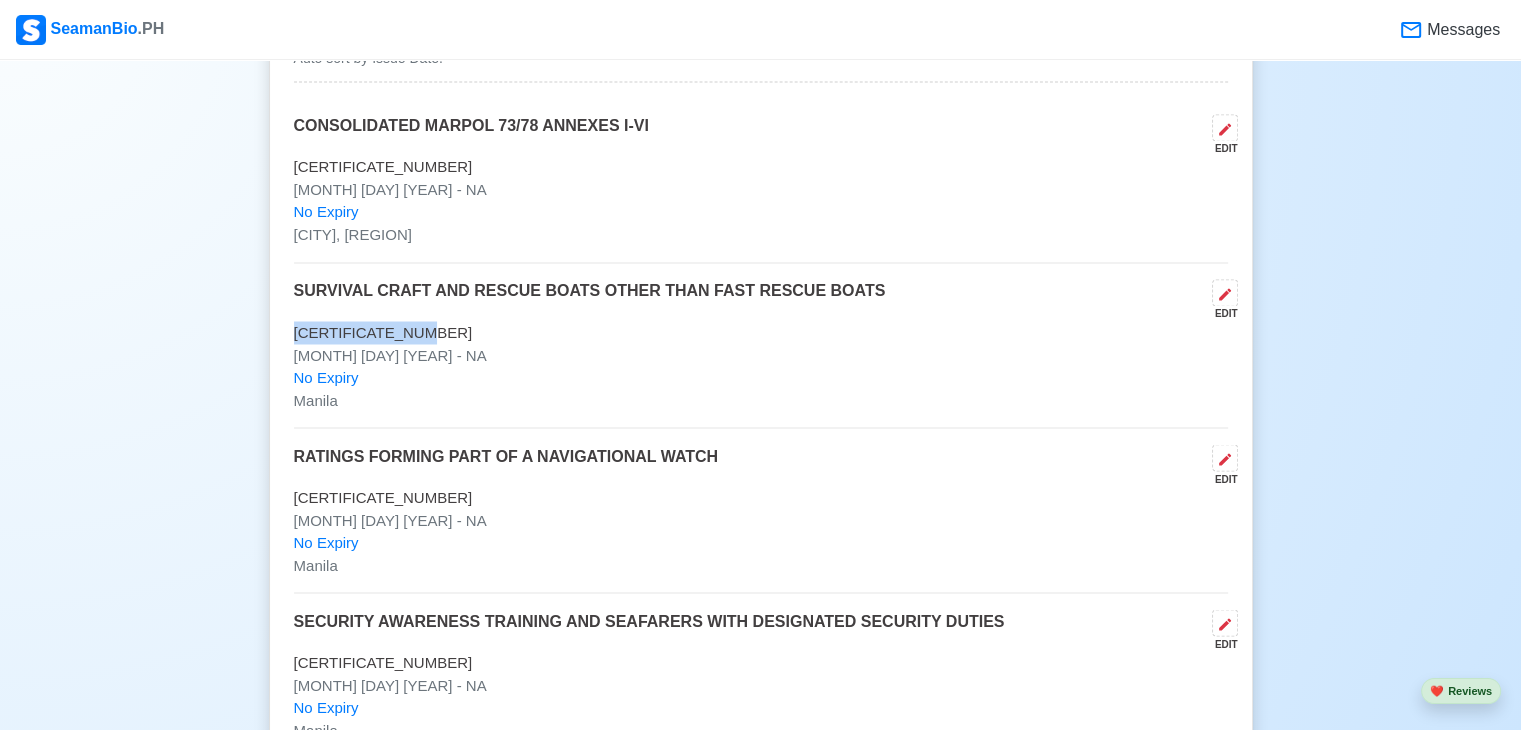 scroll, scrollTop: 3600, scrollLeft: 0, axis: vertical 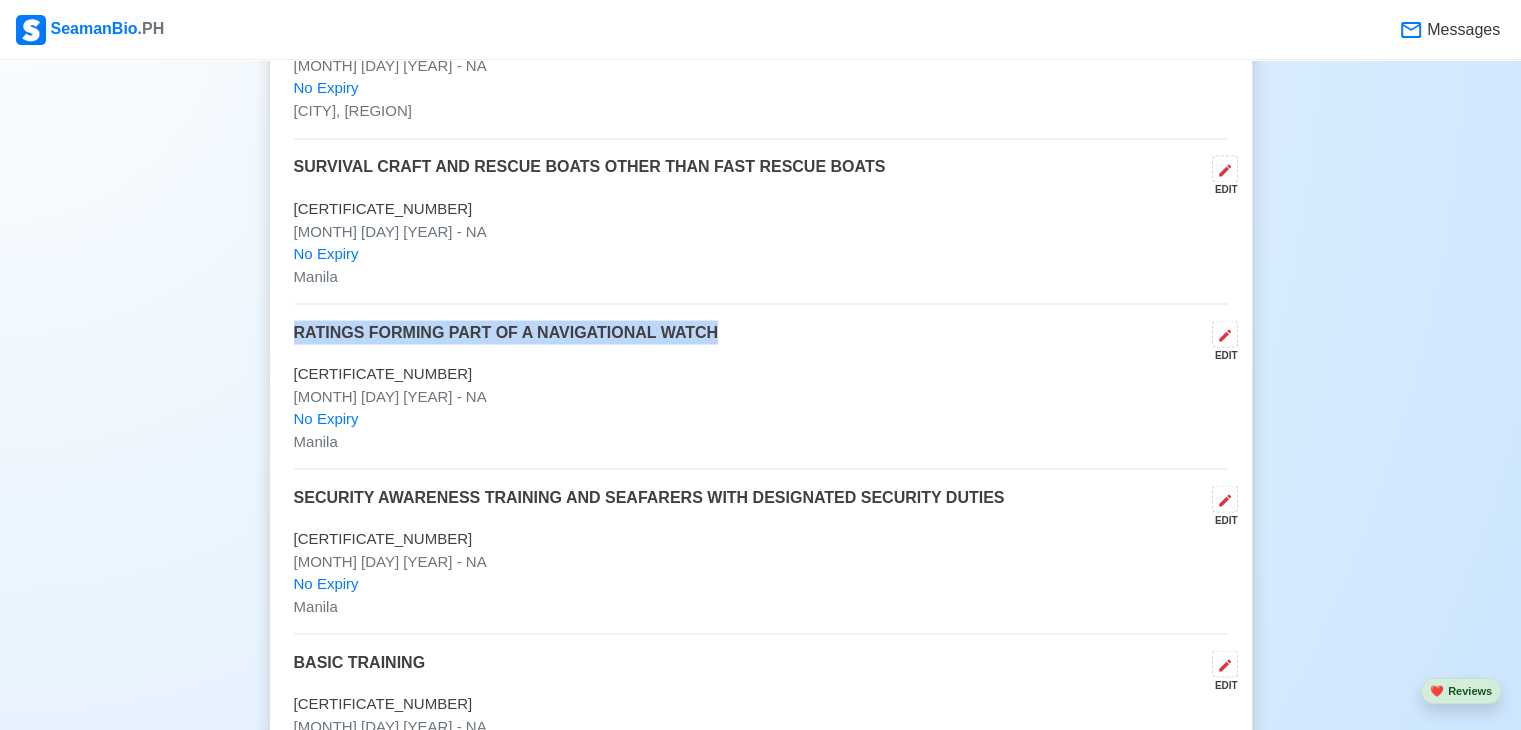 drag, startPoint x: 720, startPoint y: 325, endPoint x: 289, endPoint y: 329, distance: 431.01855 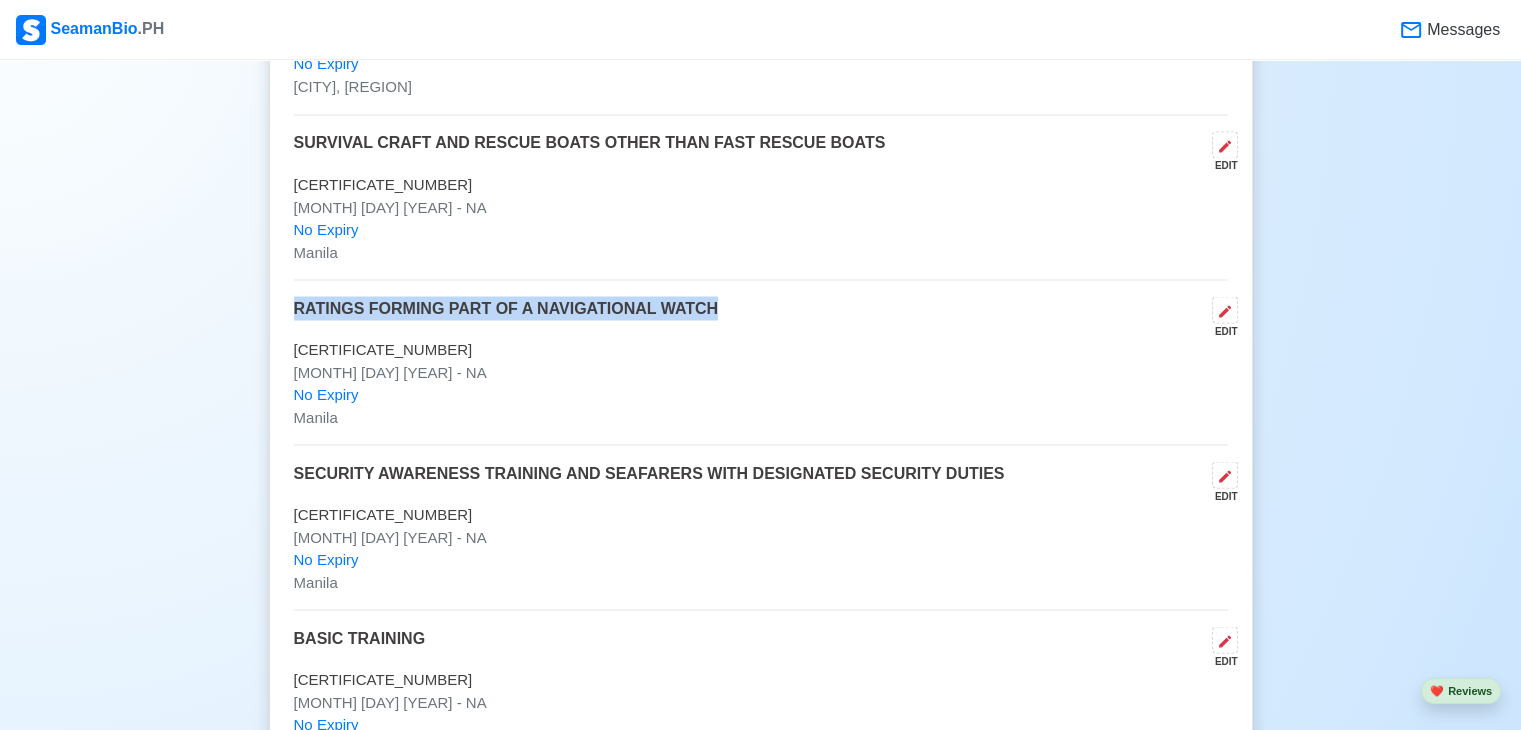 scroll, scrollTop: 3700, scrollLeft: 0, axis: vertical 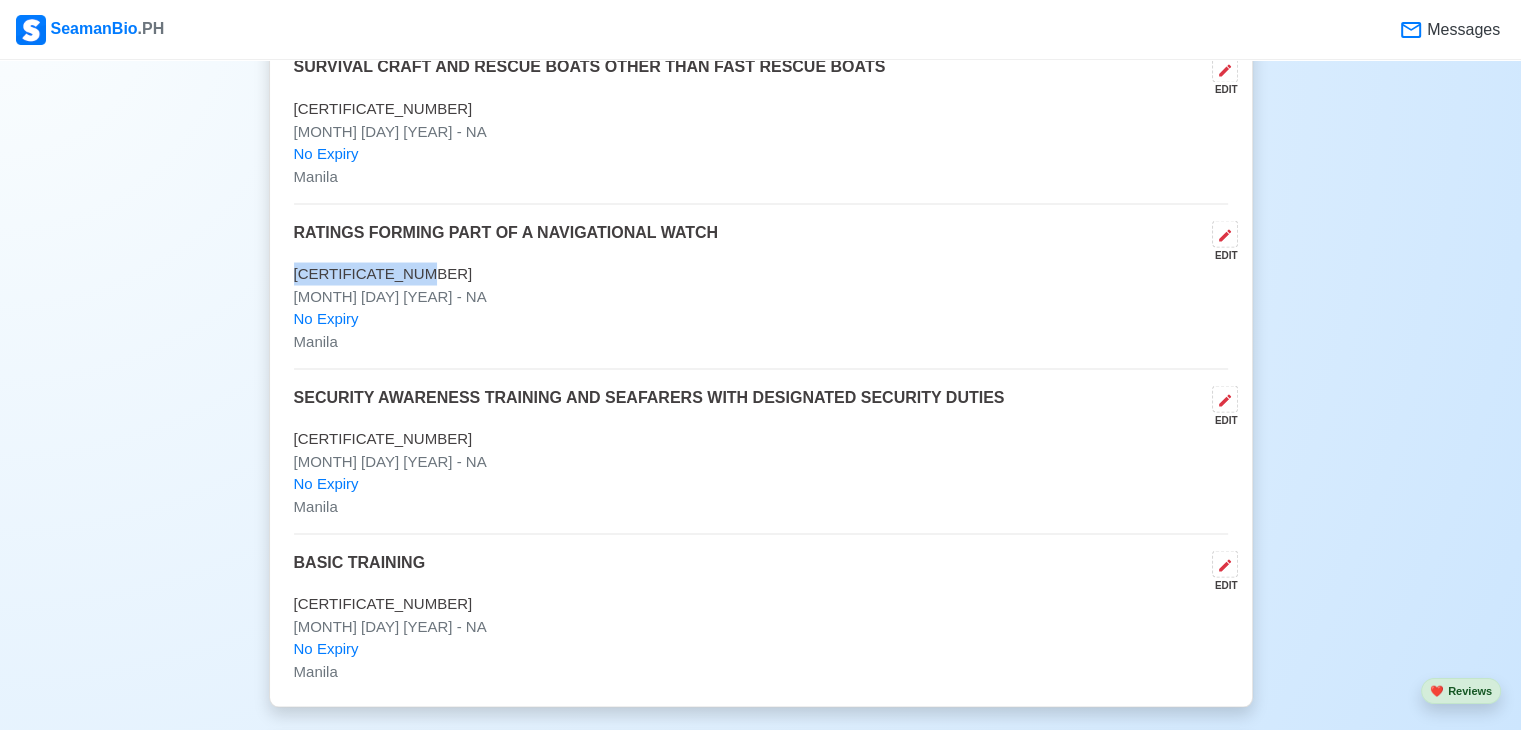 drag, startPoint x: 432, startPoint y: 274, endPoint x: 286, endPoint y: 273, distance: 146.00342 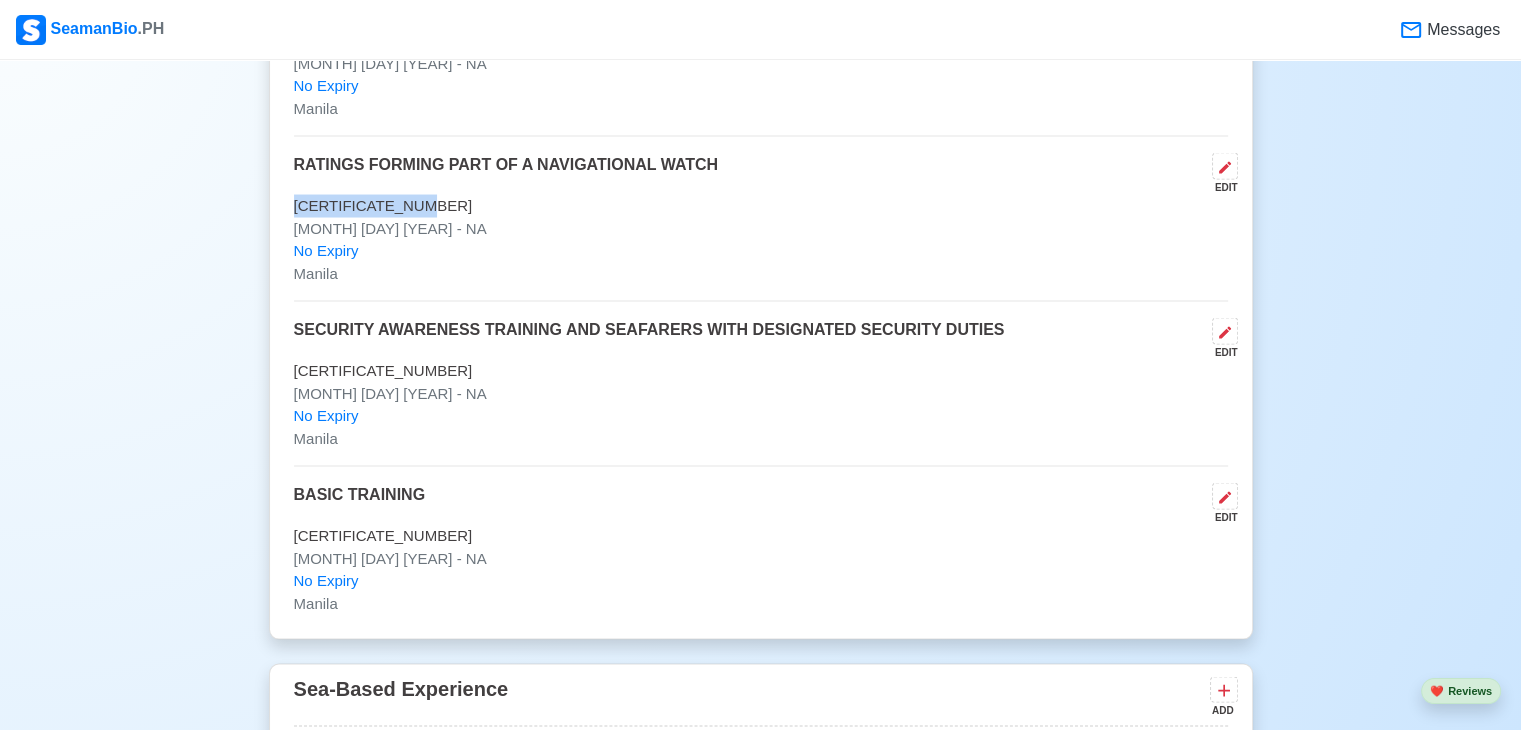 scroll, scrollTop: 3900, scrollLeft: 0, axis: vertical 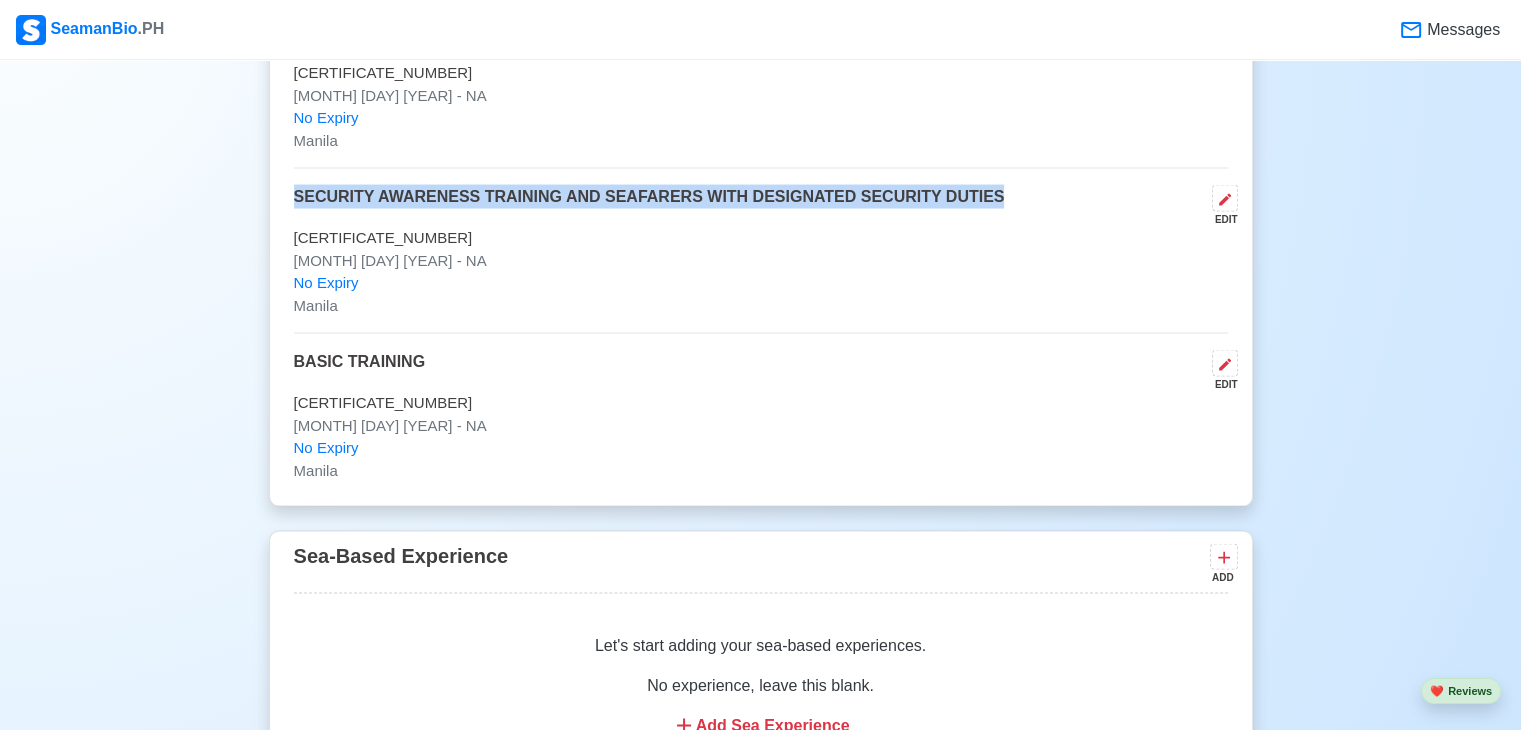 drag, startPoint x: 290, startPoint y: 189, endPoint x: 972, endPoint y: 192, distance: 682.0066 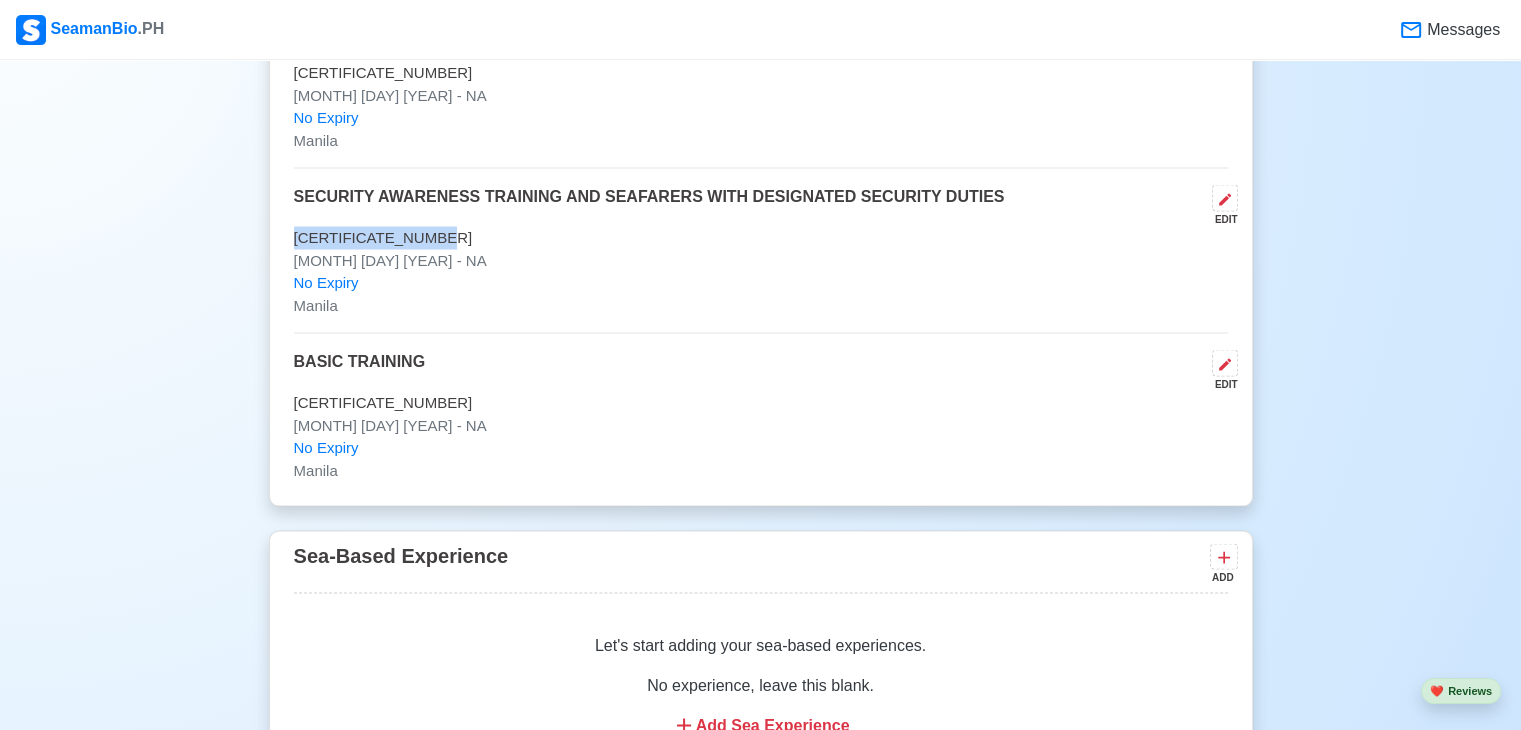drag, startPoint x: 298, startPoint y: 228, endPoint x: 500, endPoint y: 231, distance: 202.02228 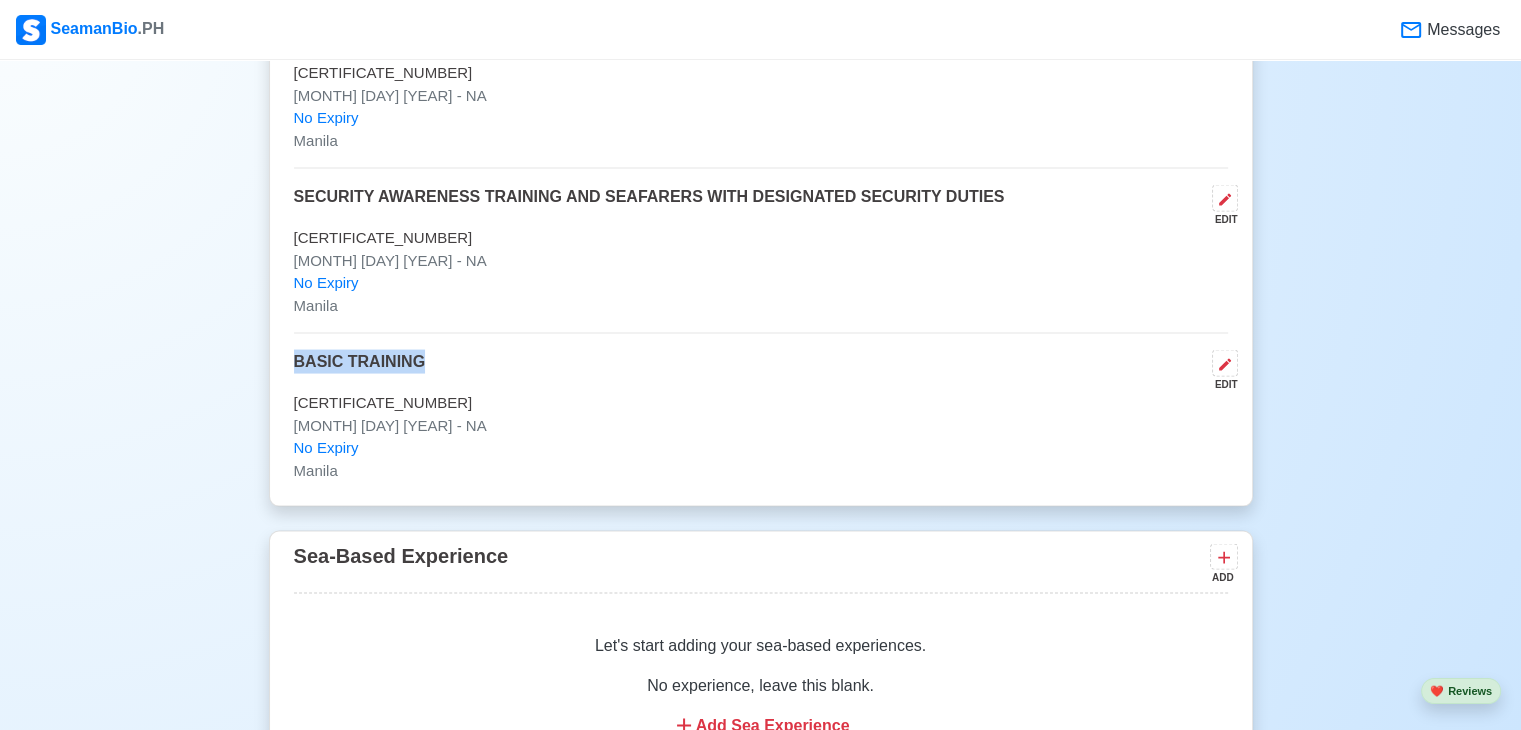 drag, startPoint x: 287, startPoint y: 349, endPoint x: 467, endPoint y: 350, distance: 180.00278 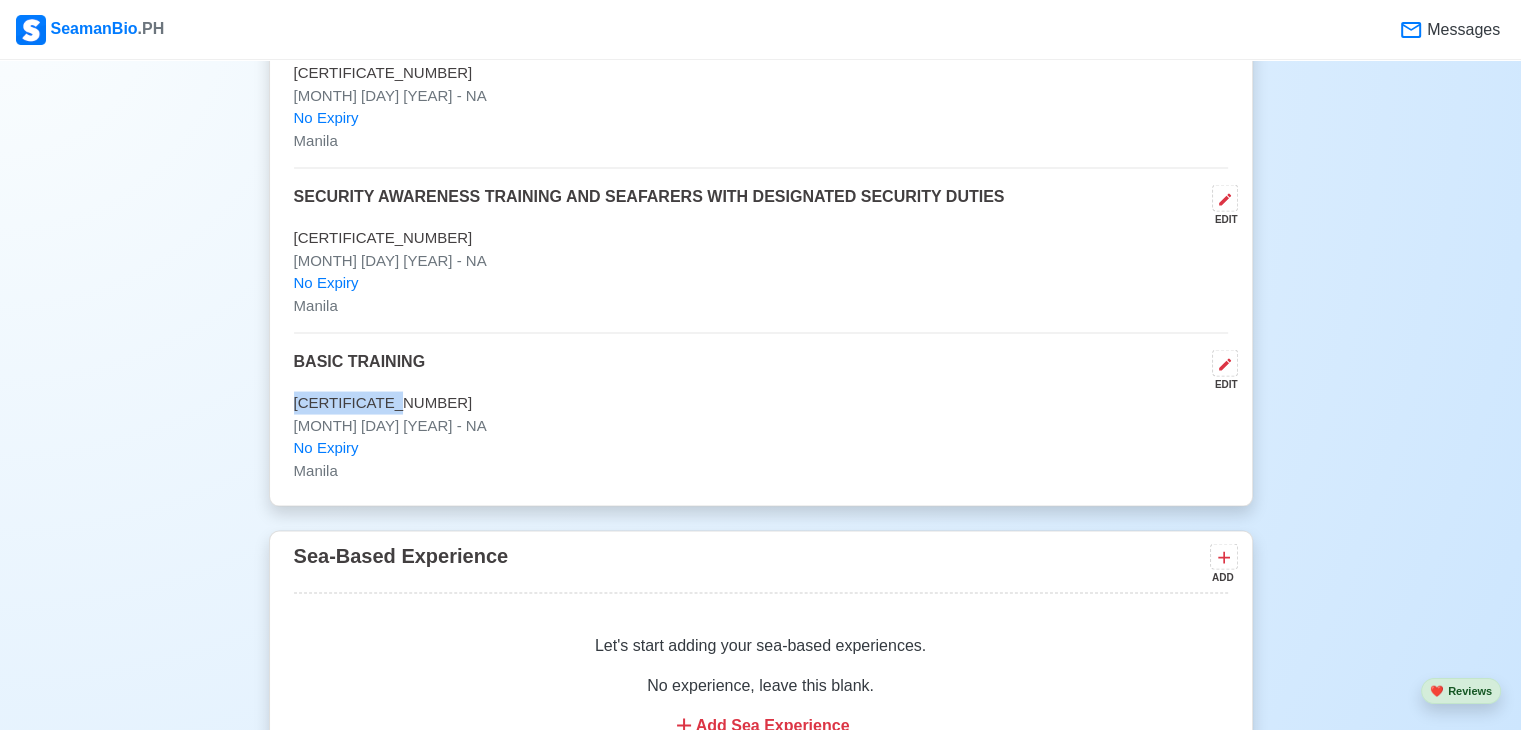 drag, startPoint x: 287, startPoint y: 393, endPoint x: 426, endPoint y: 389, distance: 139.05754 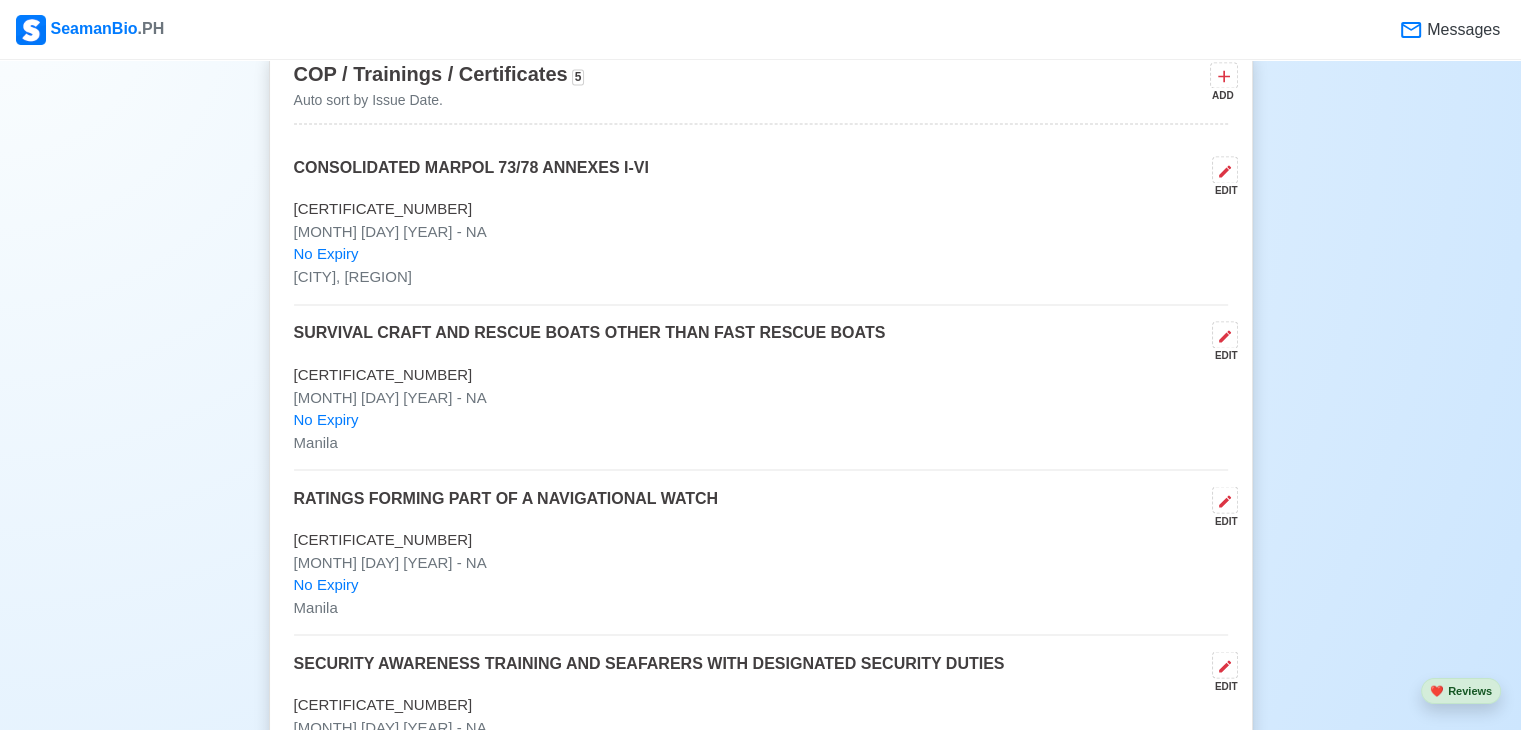 scroll, scrollTop: 3400, scrollLeft: 0, axis: vertical 